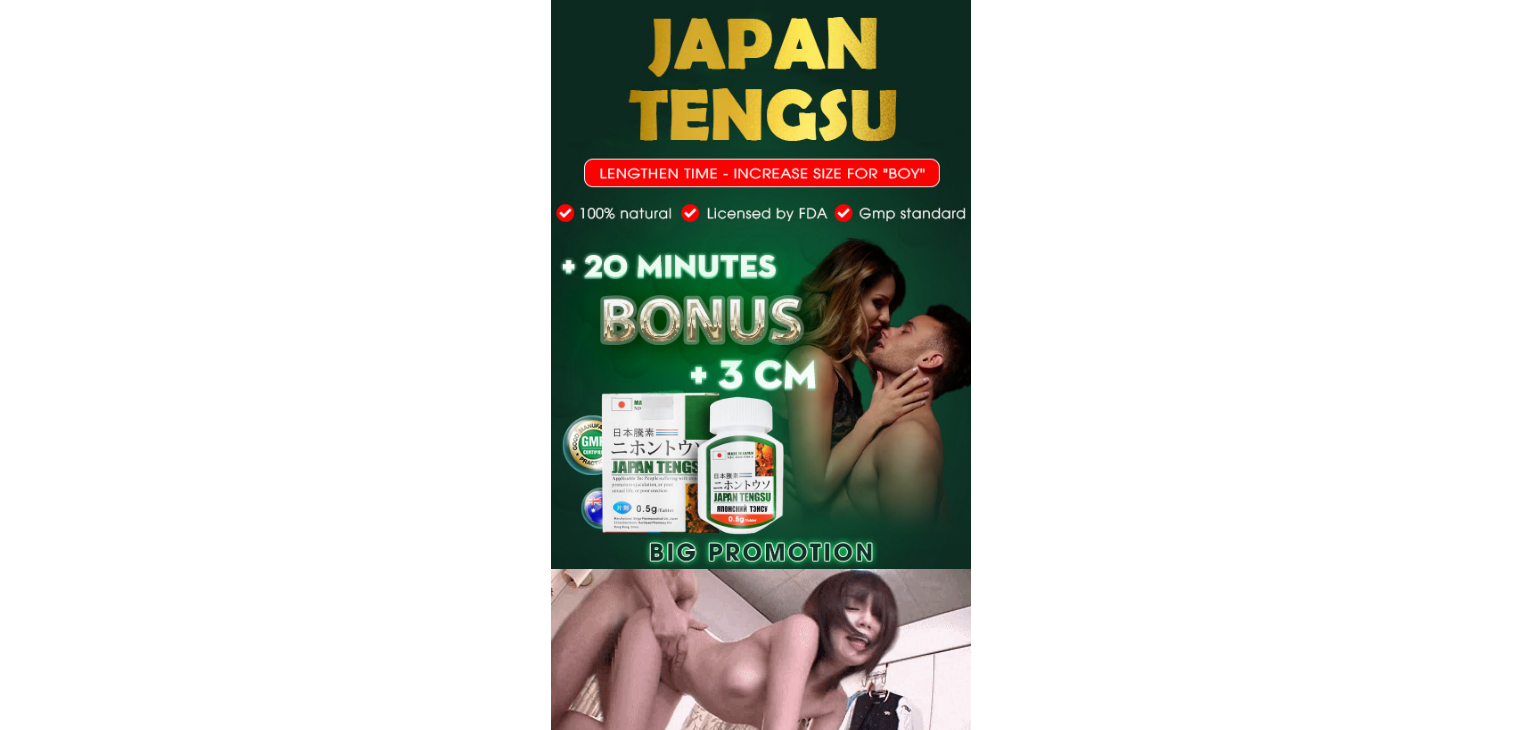 scroll, scrollTop: 0, scrollLeft: 0, axis: both 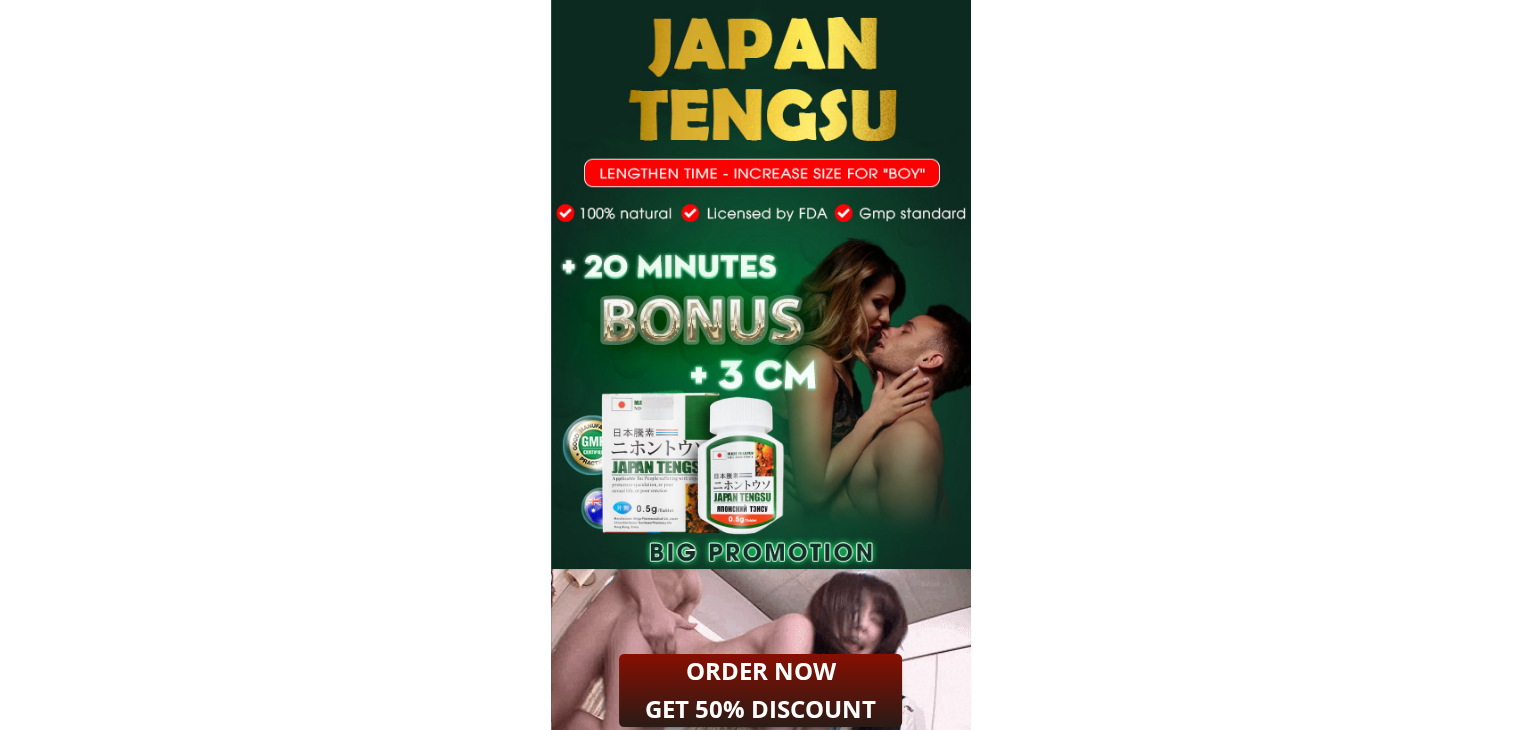 click on "[NUMBER] [NUMBER] [NUMBER] + [NUMBER] CENTIMETERS + [NUMBER]
MINUTES ORDER NOW TOP [NUMBER]  male tonic sa  [COUNTRY] Product name: JAPAN TENGSU male tonic
Made in: [COUNTRY]
Packaging: [NUMBER] bottle x [NUMBER] tablets per box
Preparation form: lozenges
Benefits: Helps in male nutrition. Improve mood add excitement With just one lozenge, a [NUMBER]-year-old can still be strong. Can stay erect for hours and can have sex [NUMBER]-[NUMBER] times without getting tired. *Tips for the heroine to "take to the skies" from an adult film expert. GUARANTEED EFFECTIVE FROM THE FIRST TABLET [COUNTRY] is very famous for its adult films which are well received around the world. But there will be only [NUMBER] male actors, and they will keep their energy to shoot [NUMBER]-[NUMBER] times a day, [NUMBER]-[NUMBER] videos/week. And how does it stay stable? Even though I'm old. *JAPAN TENGSU - Japanese Idols' Secret to Staying Youthful The magical medicine to take care of men  TOP [NUMBER] [COUNTRY] Chong Yong Sungay Yak testicles Reishi mushroom
Talukab ng pagong
Bato ng usa
Kabayong dagat
Mga Cordyceps
Ligaw na ginseng
([NUMBER] years old) "" at bounding box center [760, 10828] 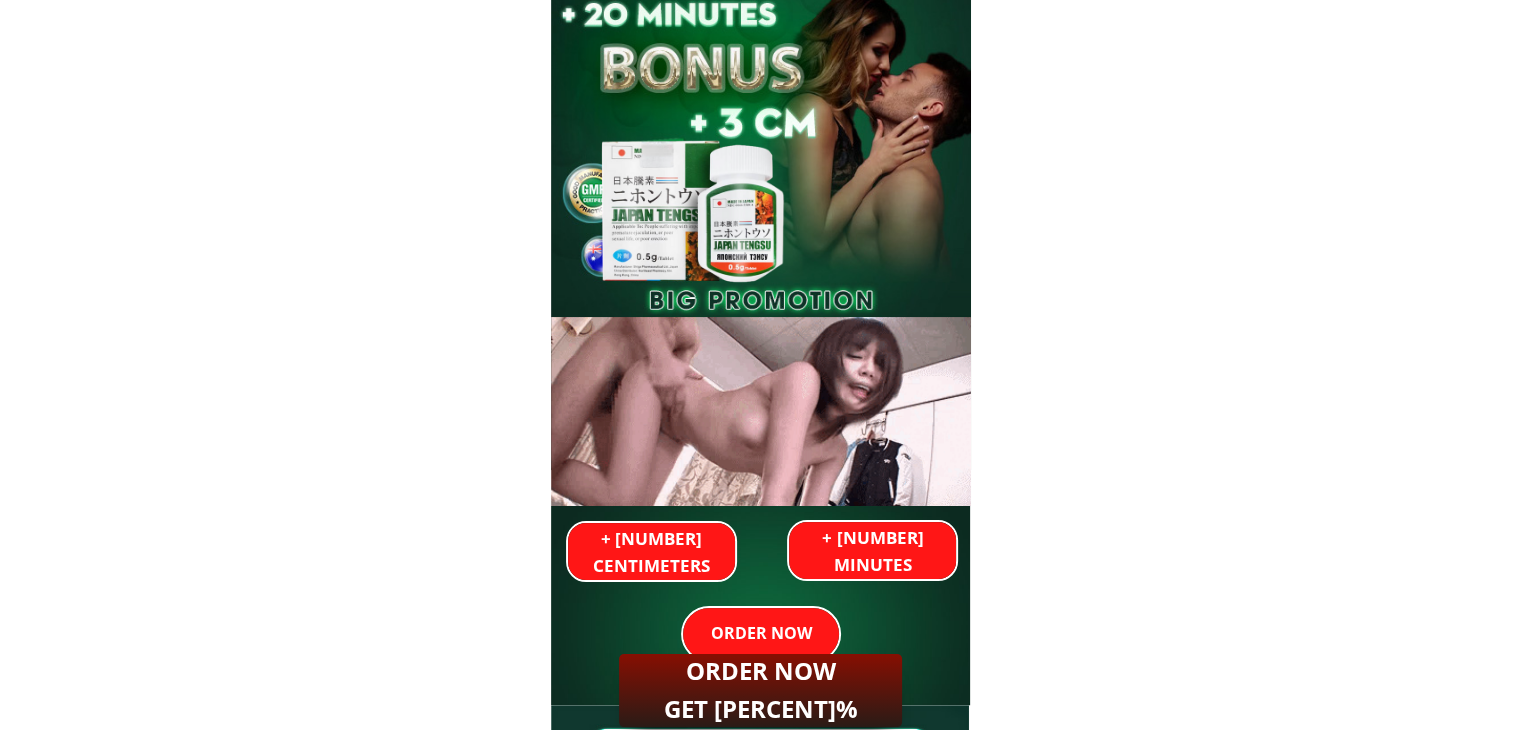 scroll, scrollTop: 400, scrollLeft: 0, axis: vertical 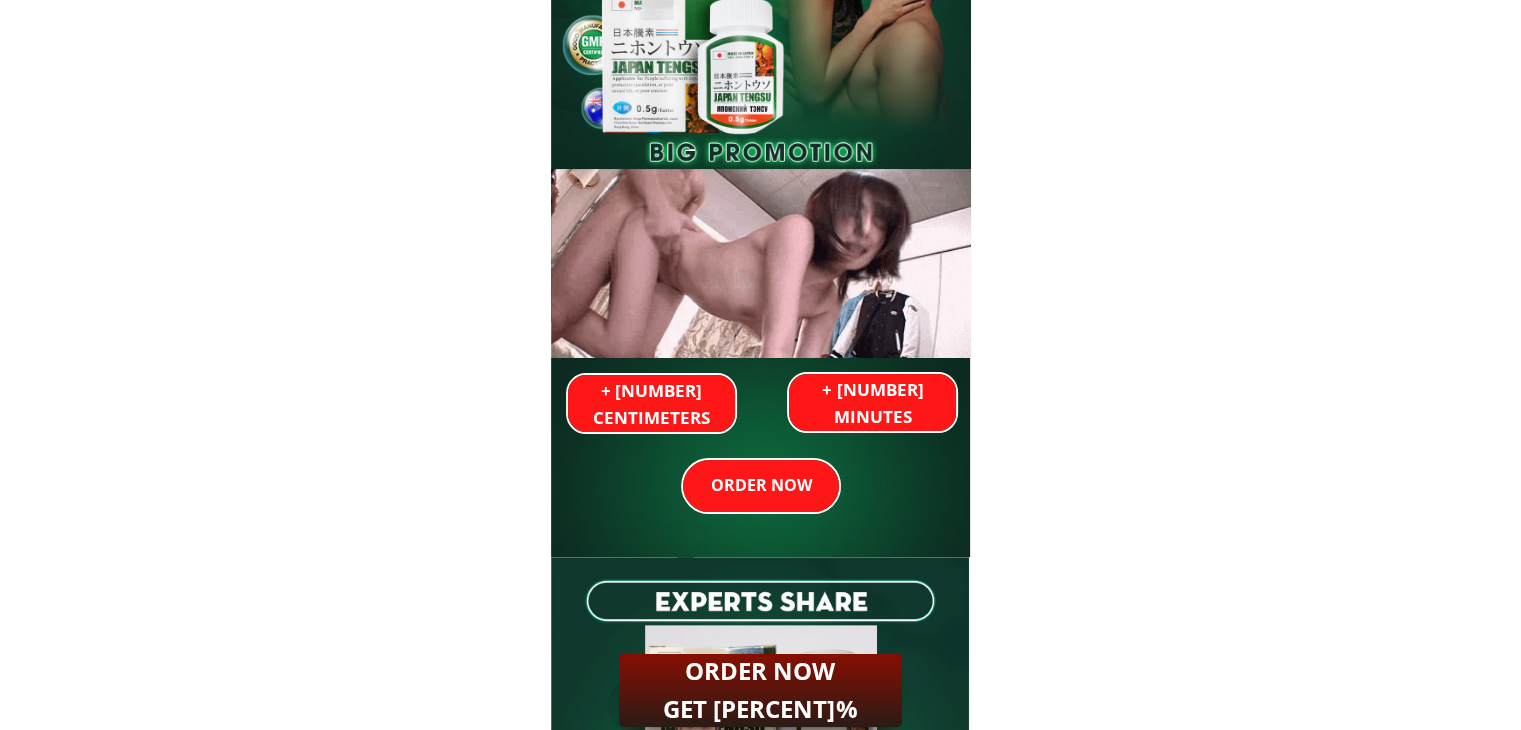click on "+ [NUMBER]
MINUTES" at bounding box center [872, 402] 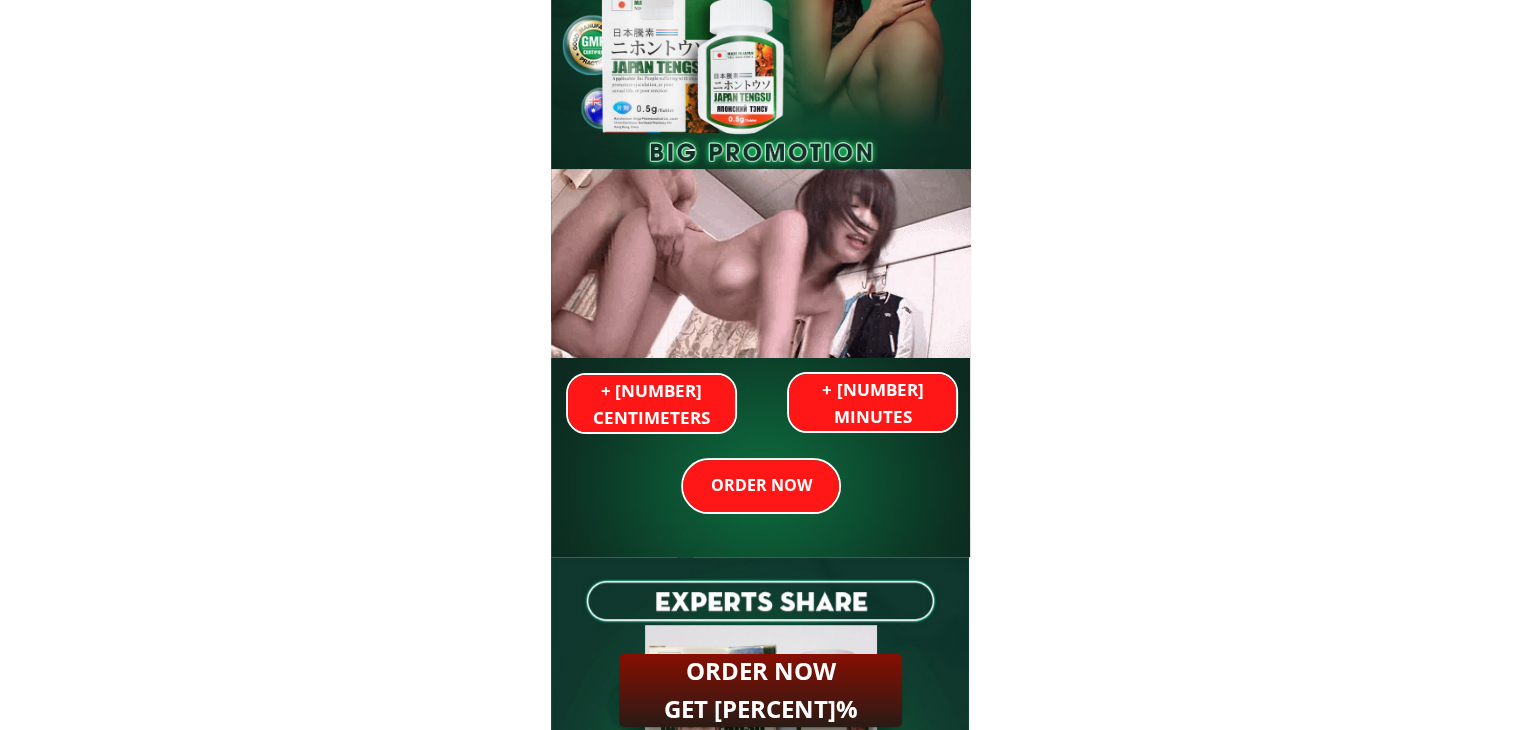 click on "+ 3 CENTIMETERS" at bounding box center (651, 403) 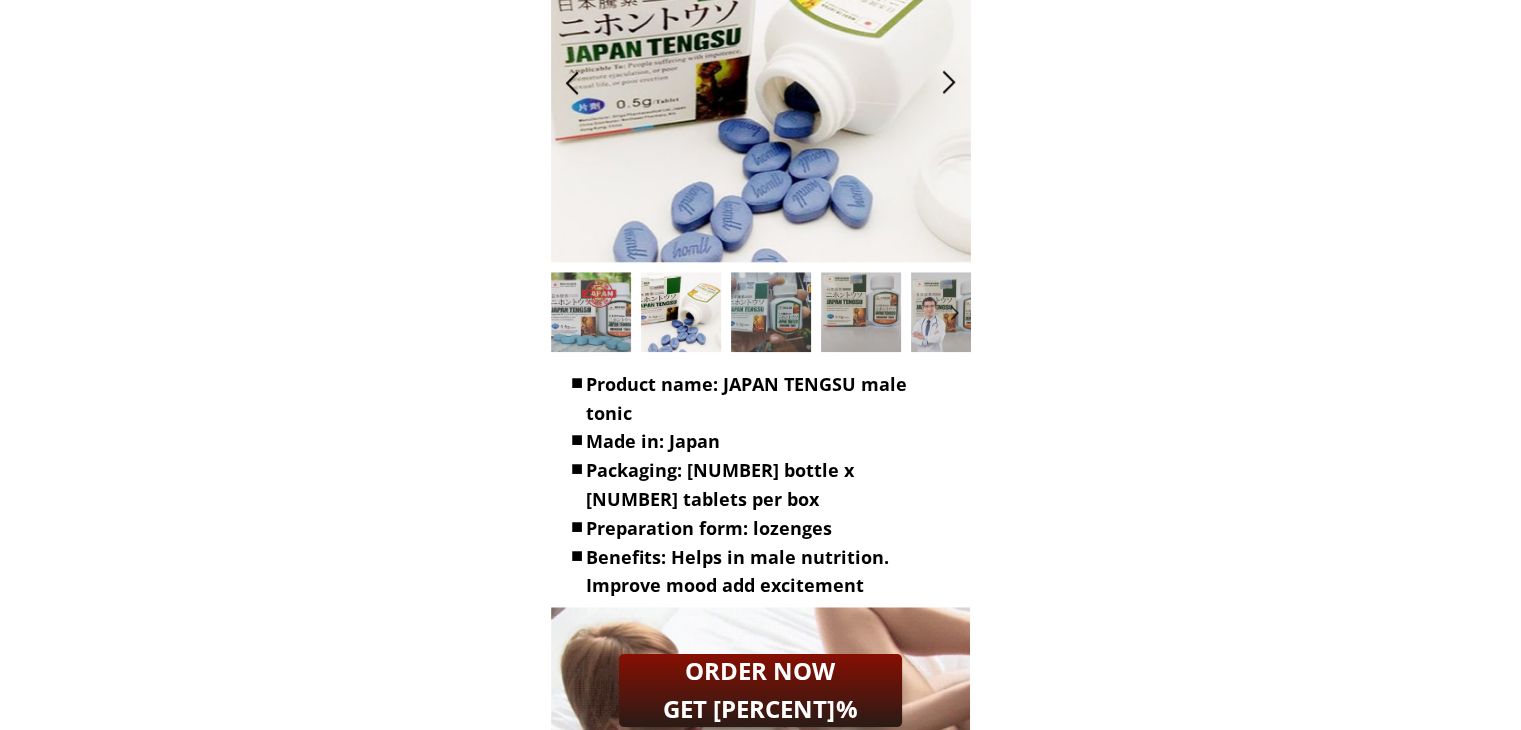 scroll, scrollTop: 1900, scrollLeft: 0, axis: vertical 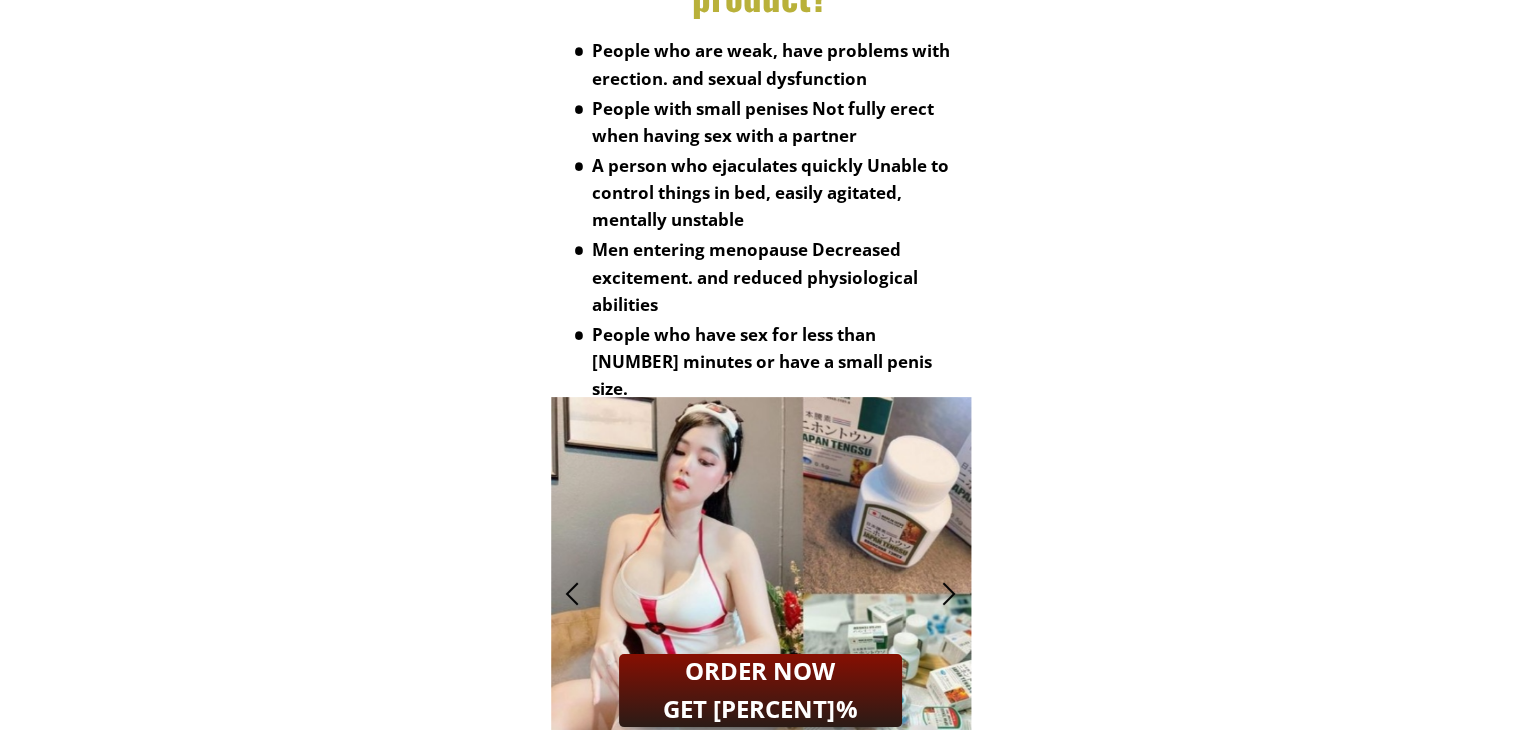 click on "ORDER NOW
GET 50% DISCOUNT" at bounding box center (760, 709) 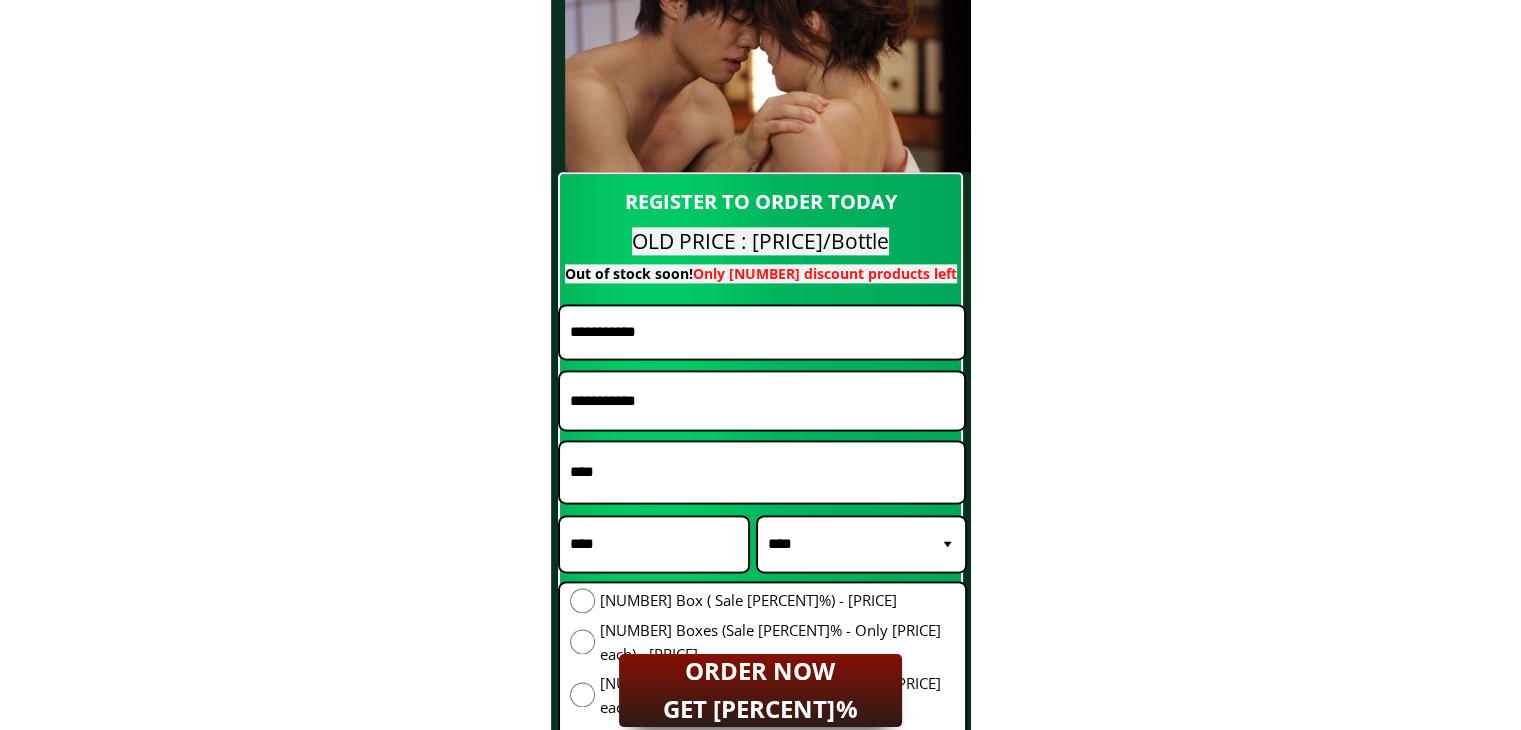 scroll, scrollTop: 17904, scrollLeft: 0, axis: vertical 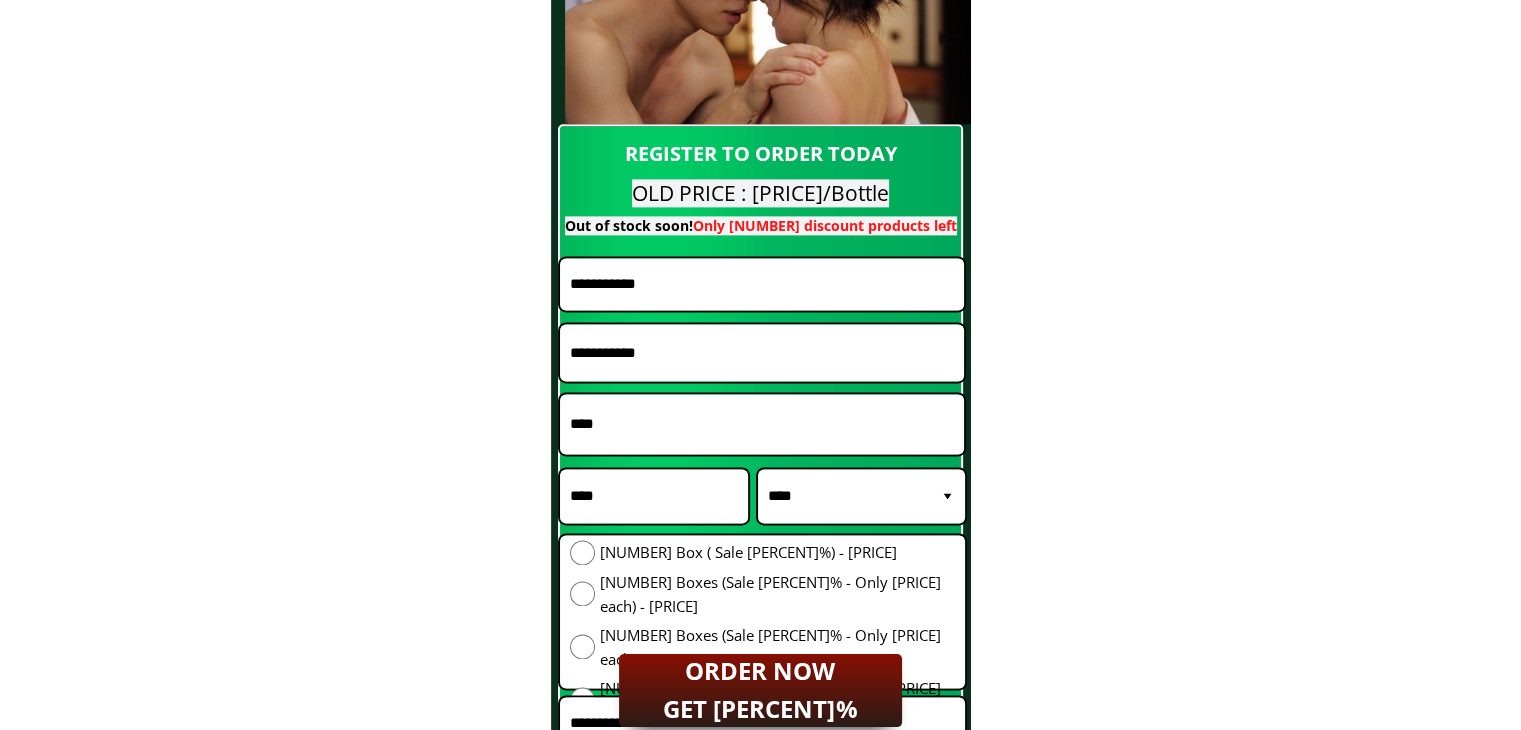 click on "**********" at bounding box center (762, 284) 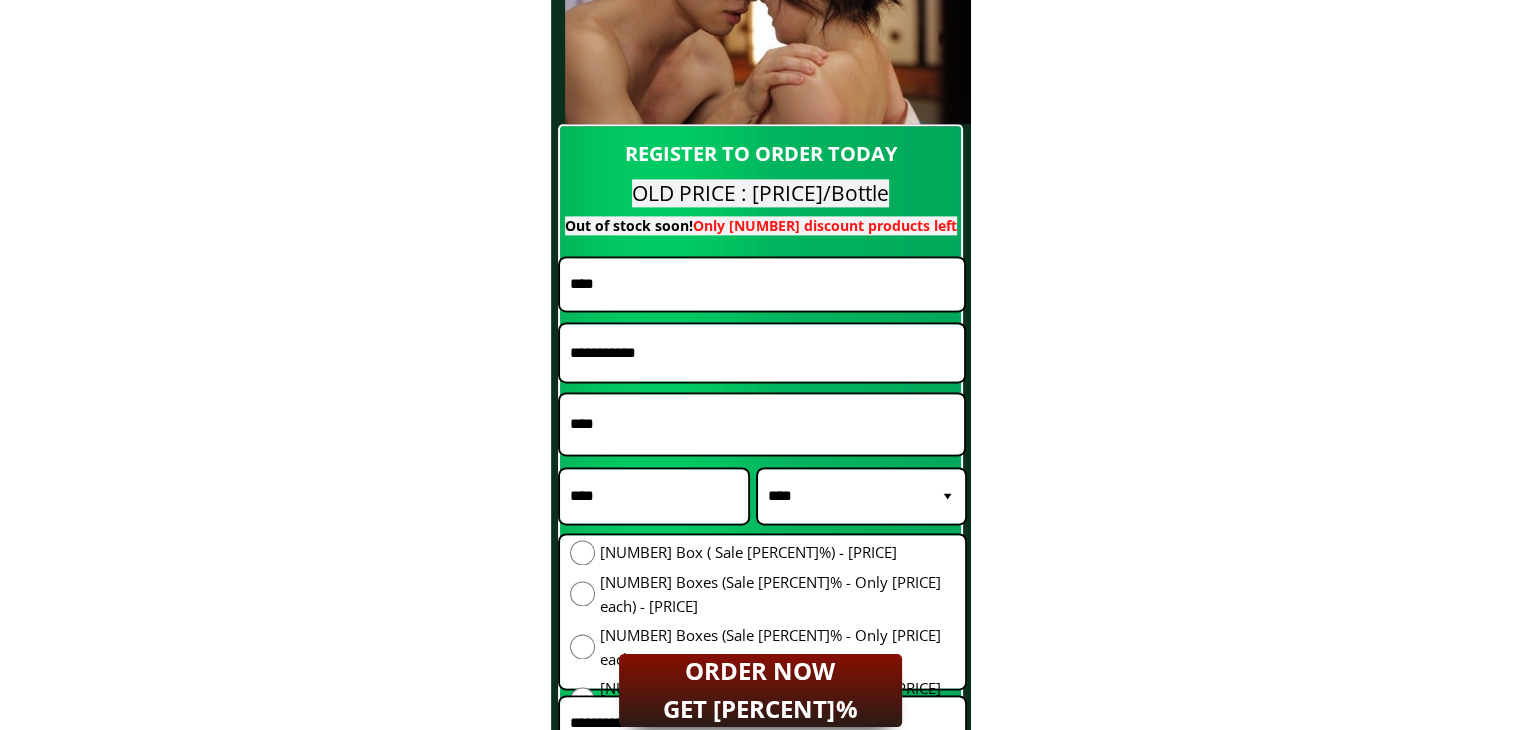 type on "****" 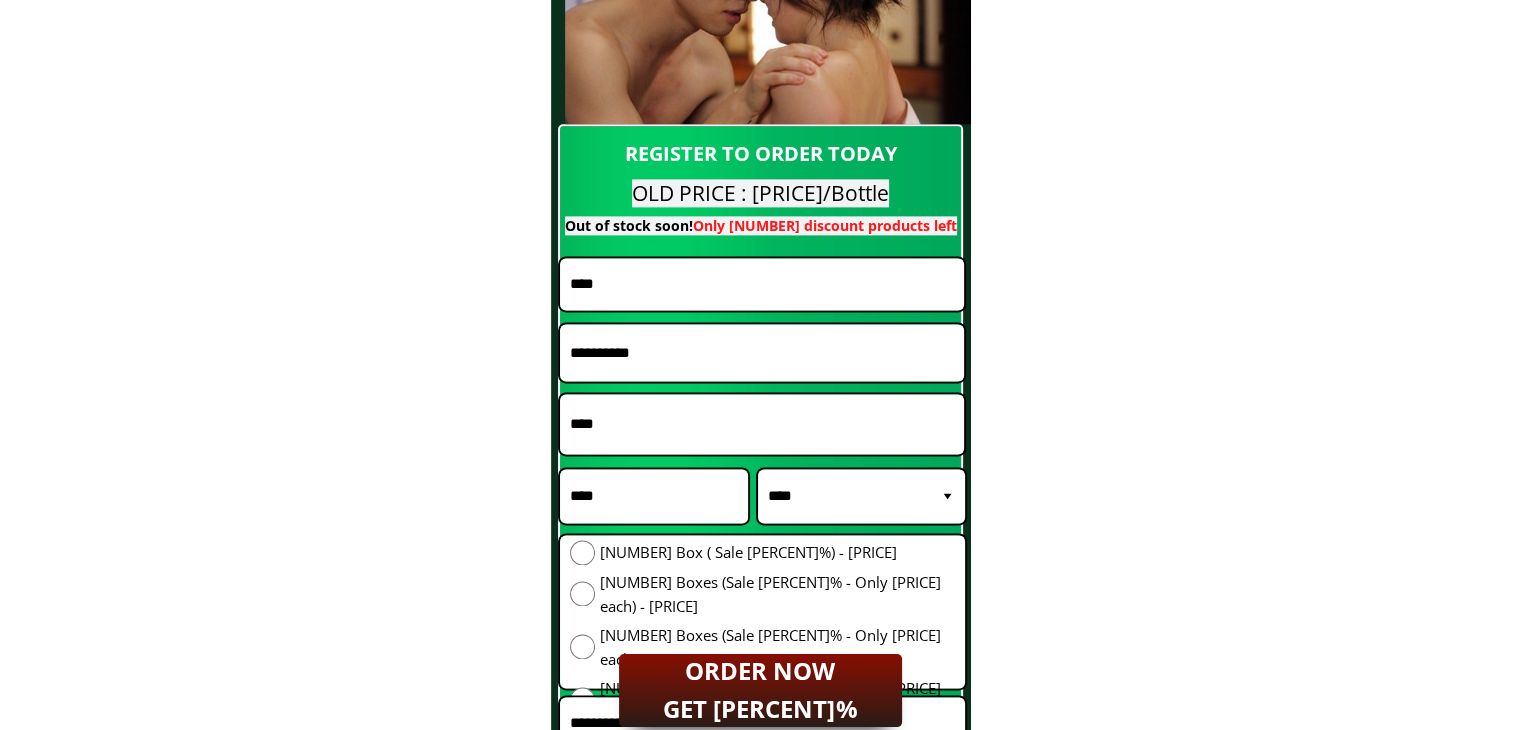 type on "**********" 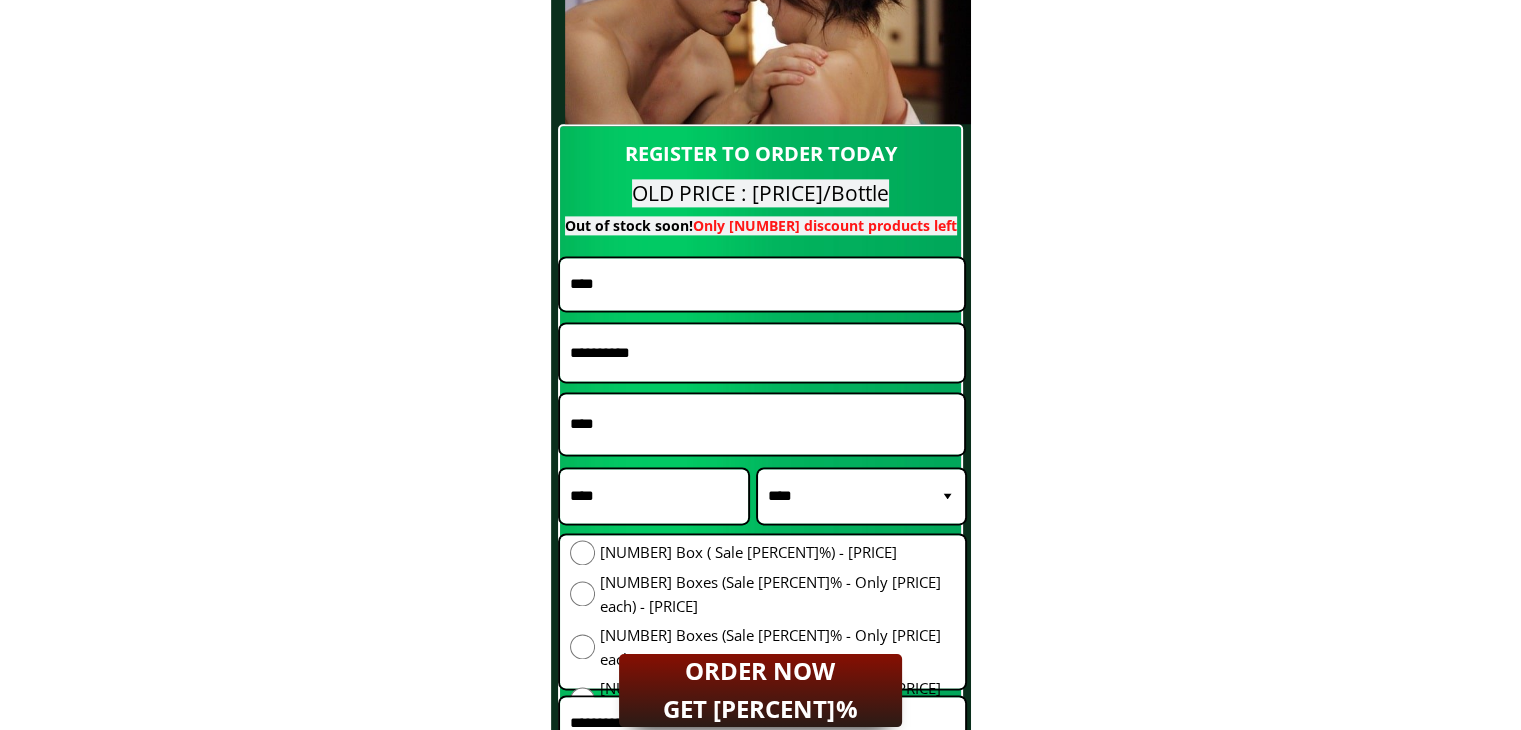 type on "****" 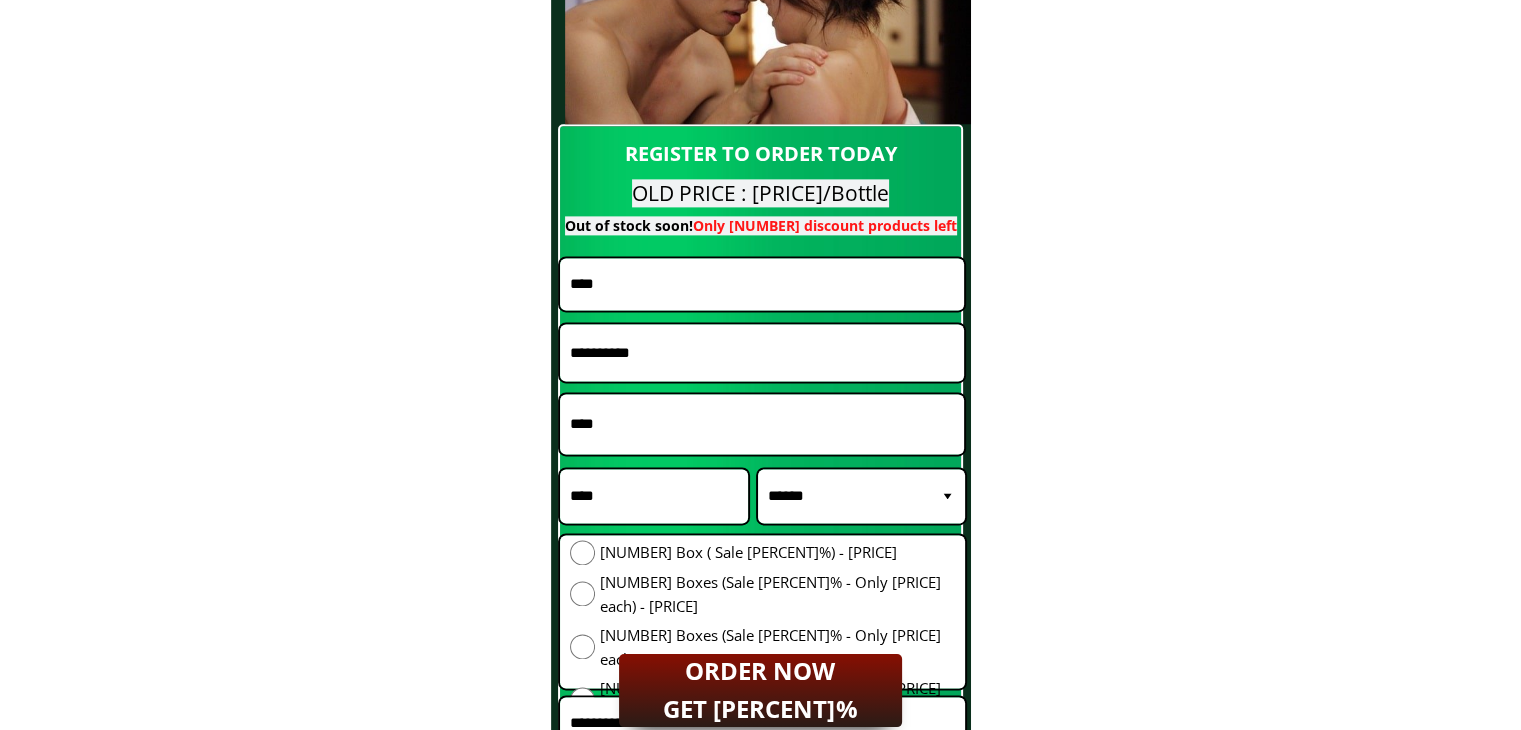 click on "**********" at bounding box center (861, 496) 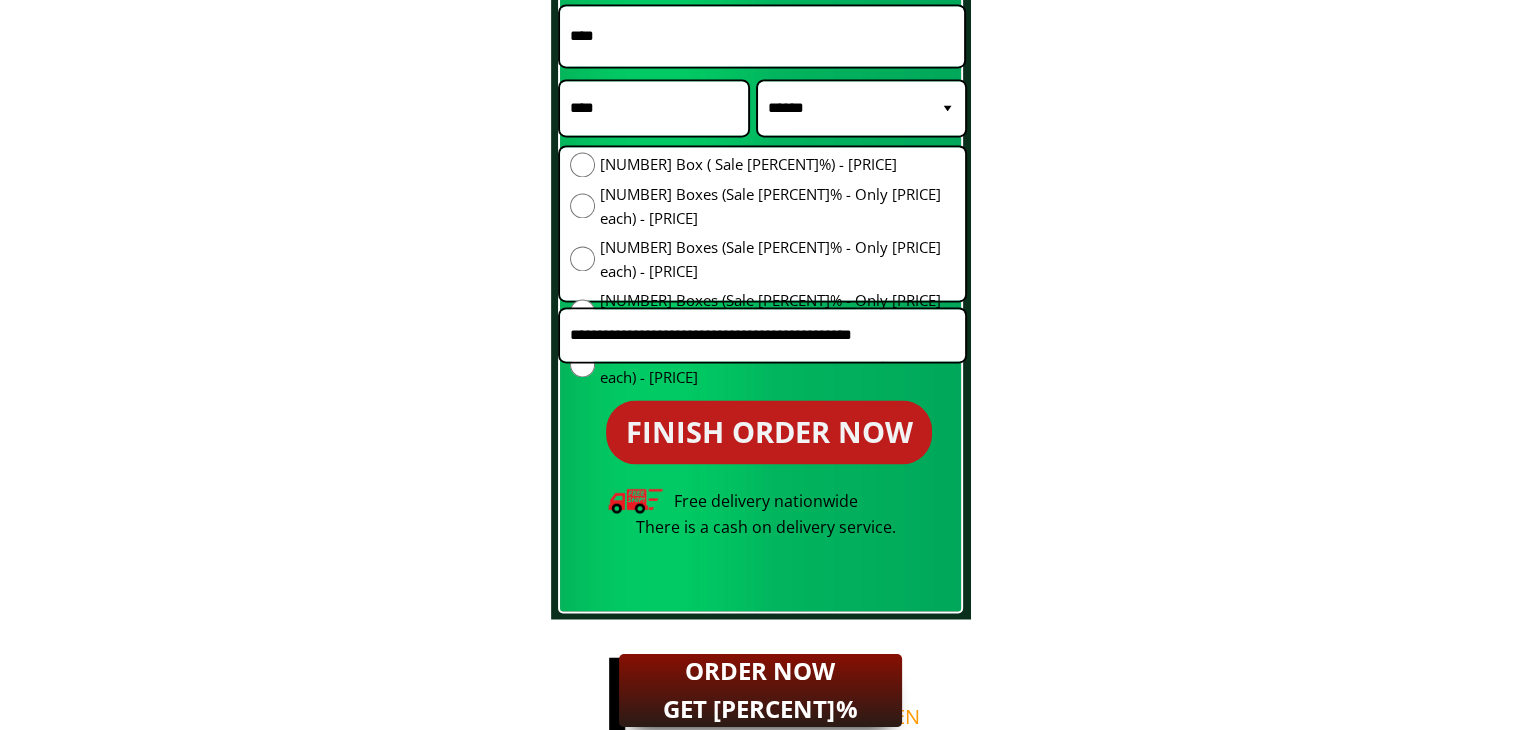 scroll, scrollTop: 18304, scrollLeft: 0, axis: vertical 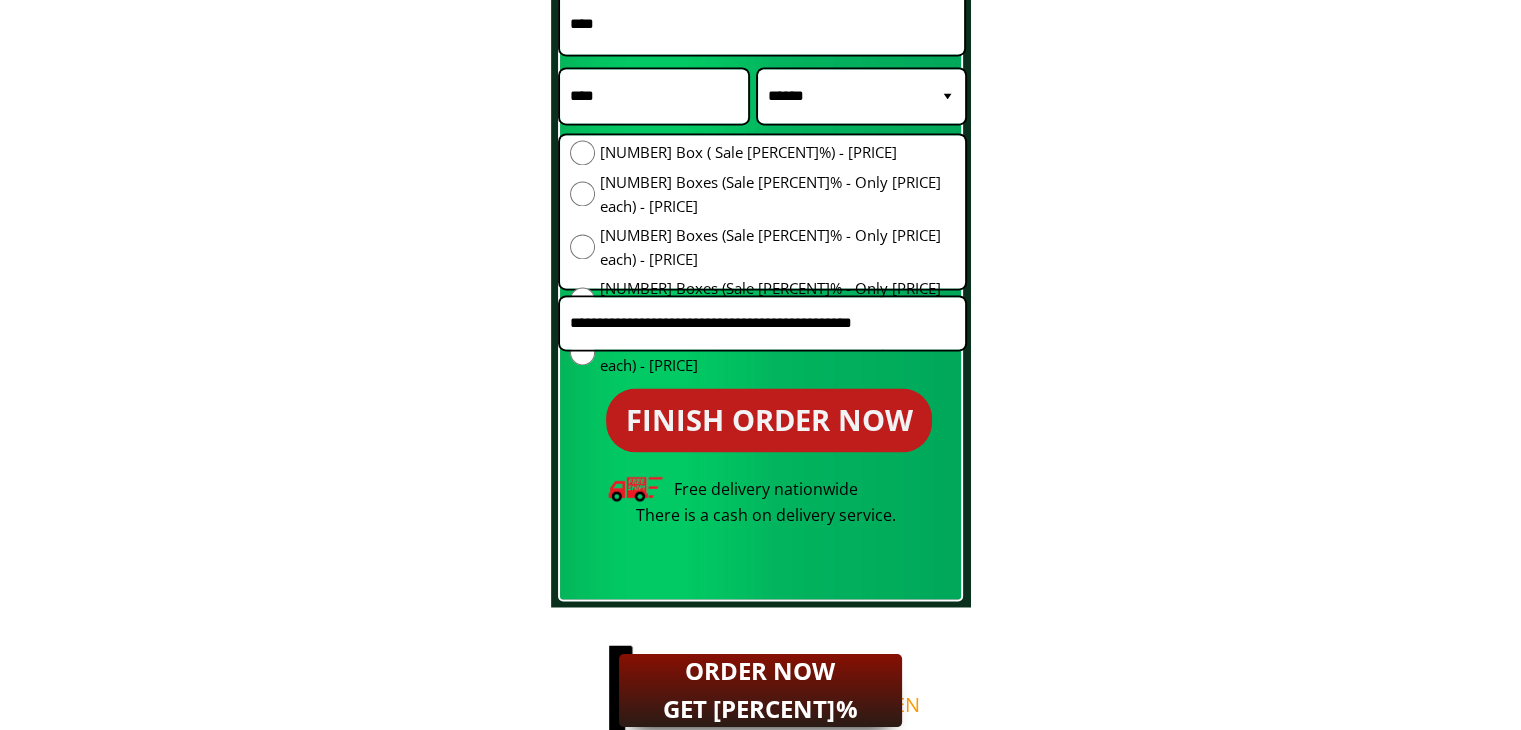 click on "****" at bounding box center (654, 96) 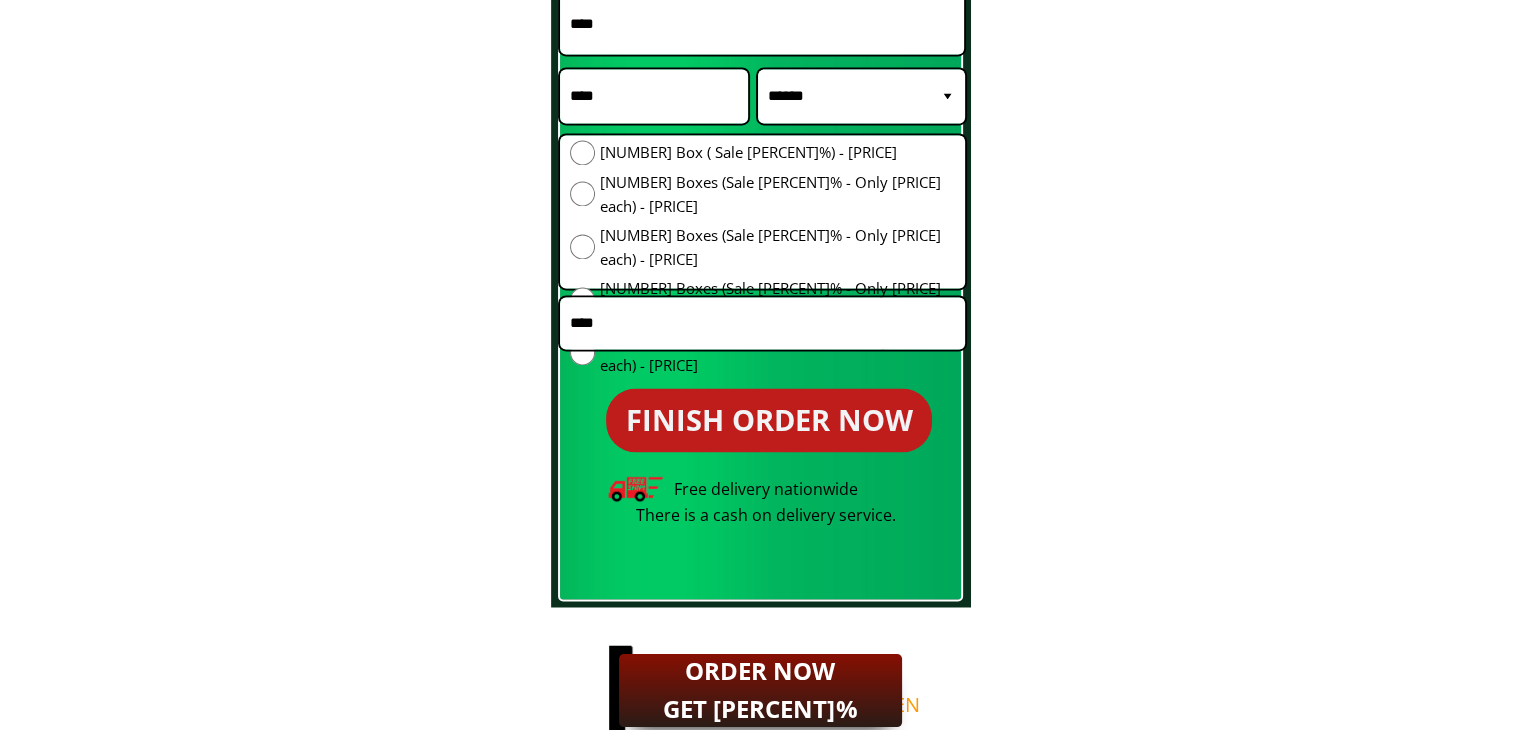 type on "****" 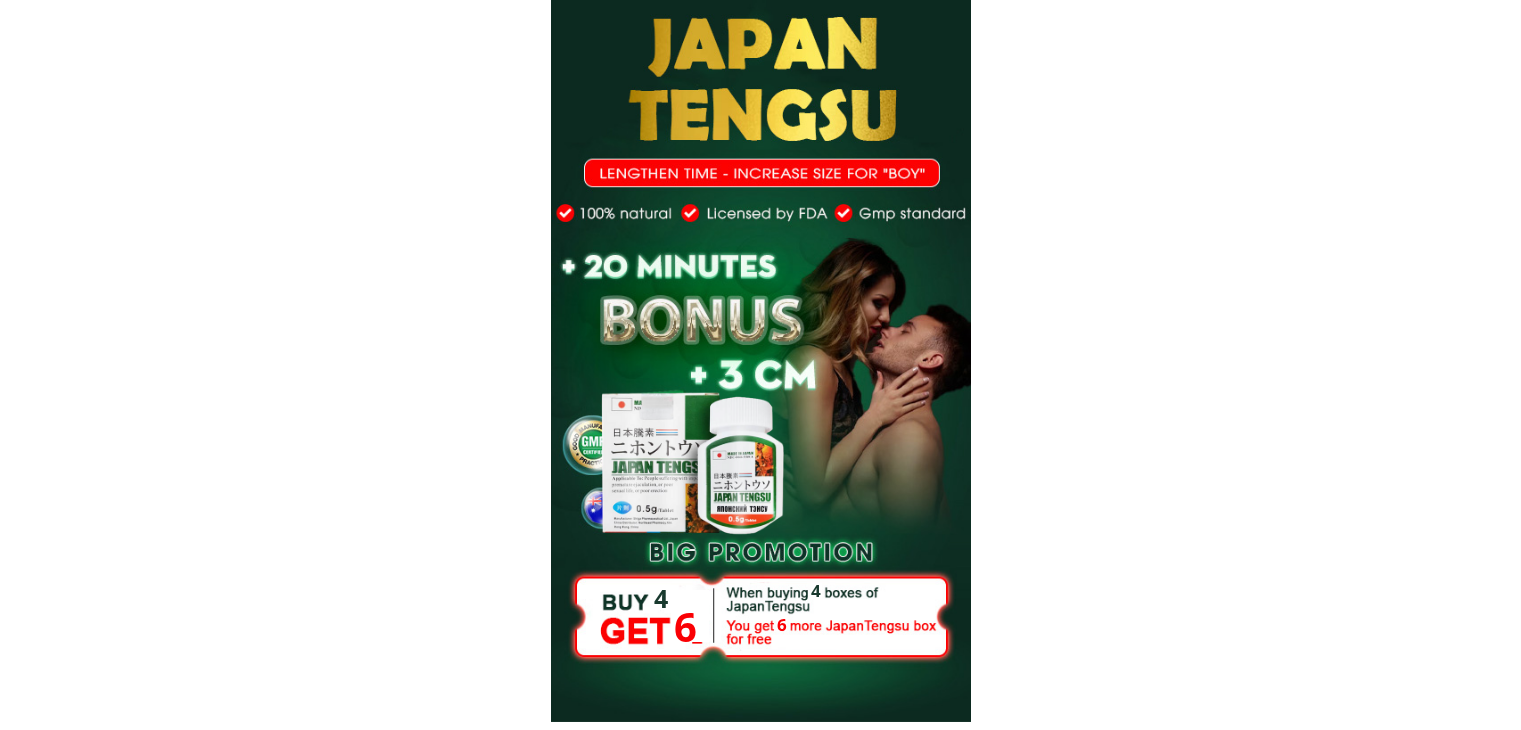 scroll, scrollTop: 0, scrollLeft: 0, axis: both 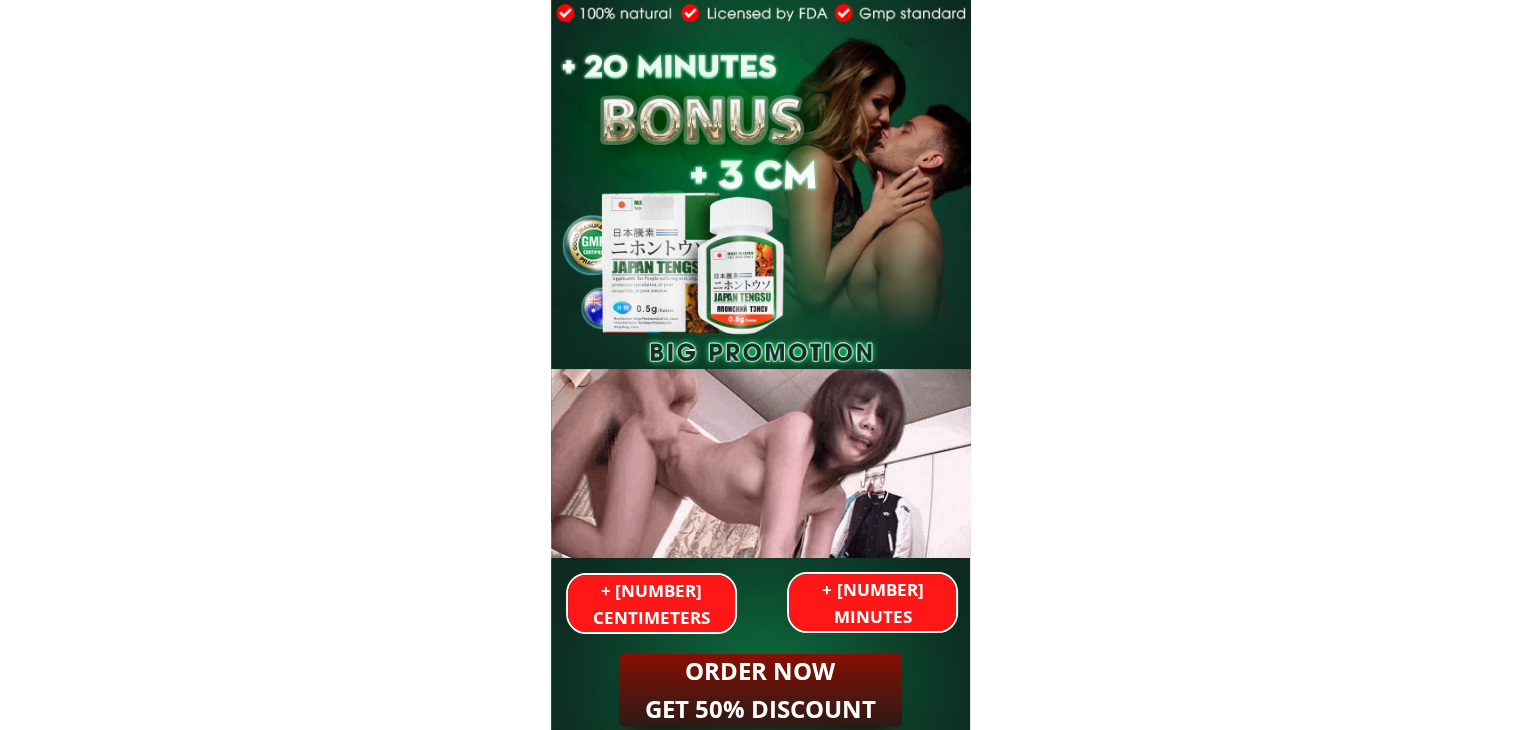 click on "ORDER NOW
GET 50% DISCOUNT" at bounding box center (760, 690) 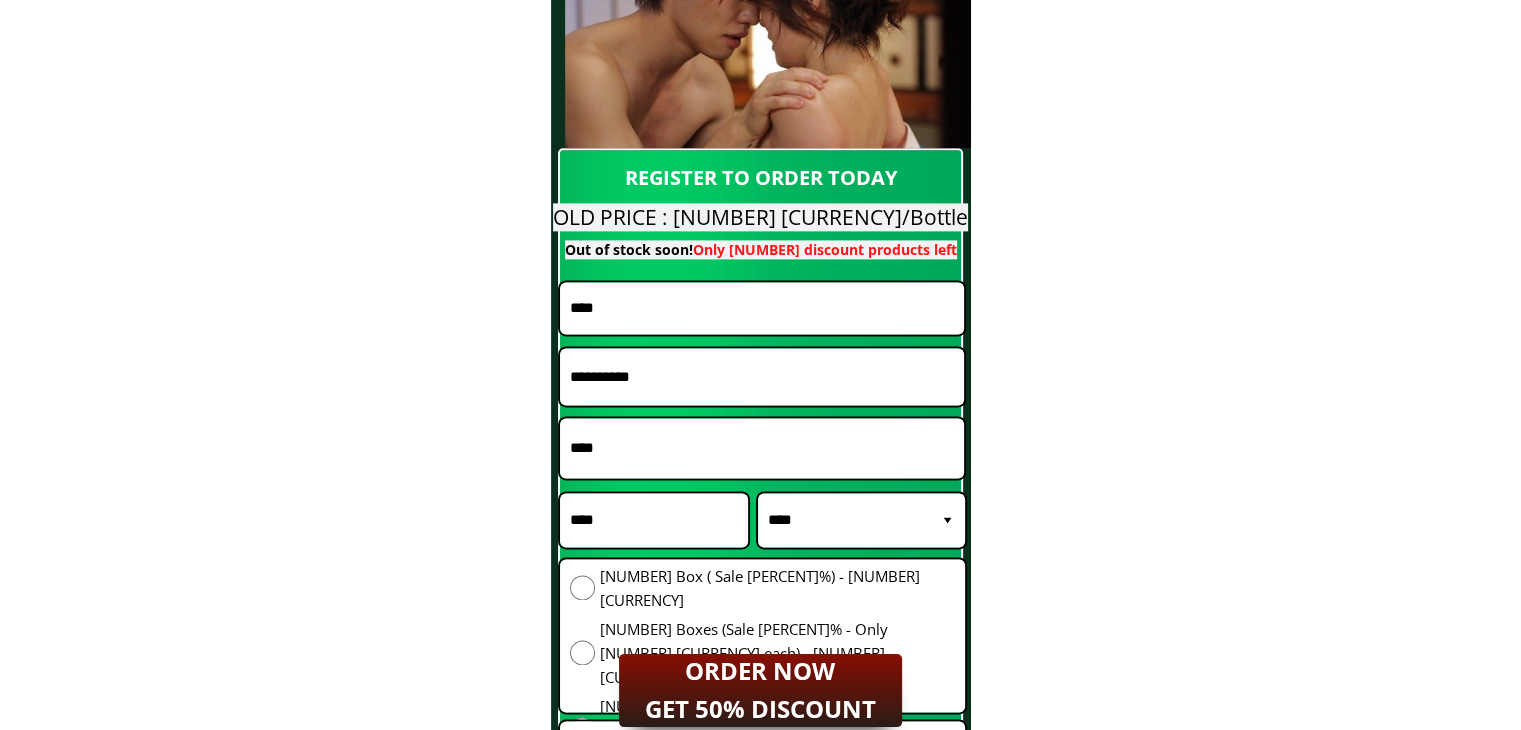 scroll, scrollTop: 17904, scrollLeft: 0, axis: vertical 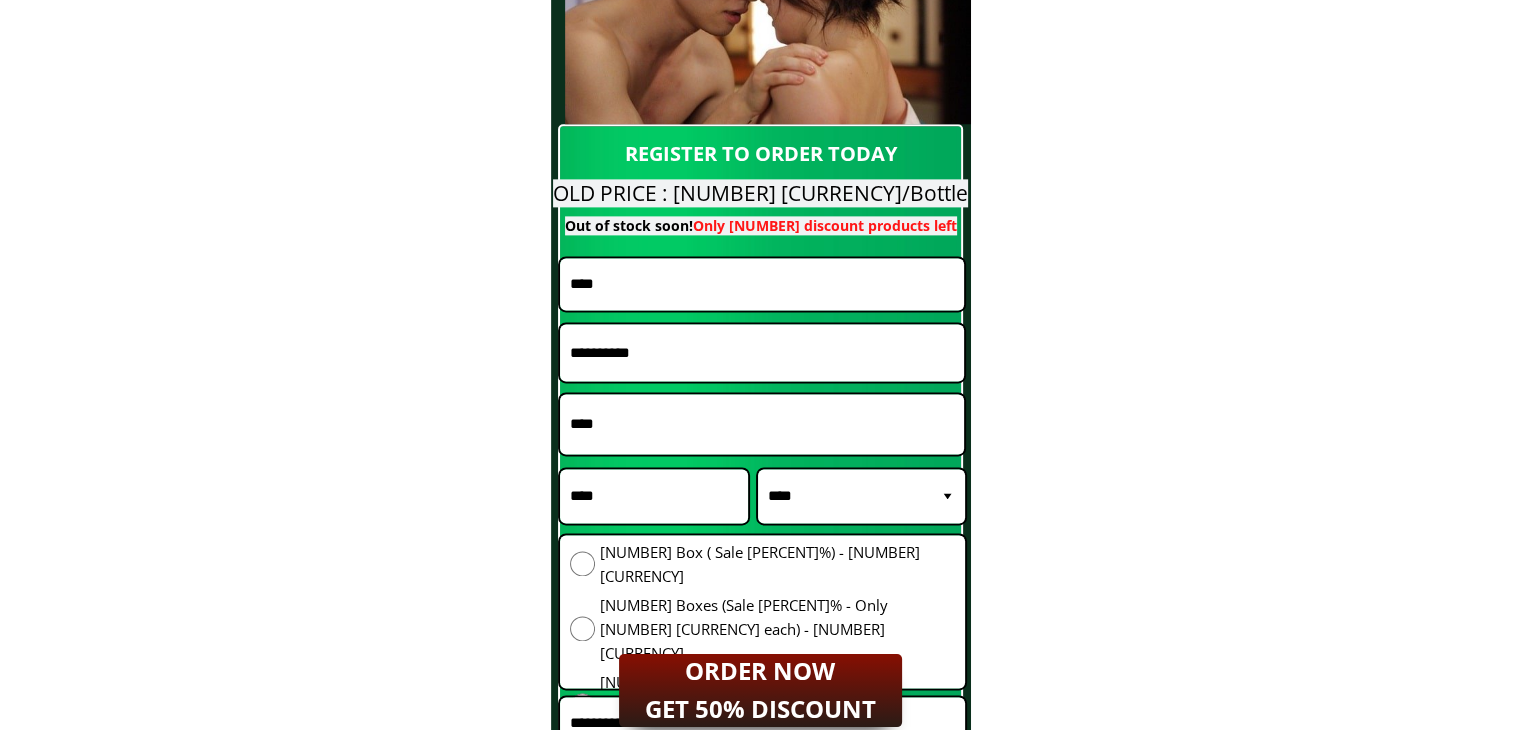 click at bounding box center [654, 496] 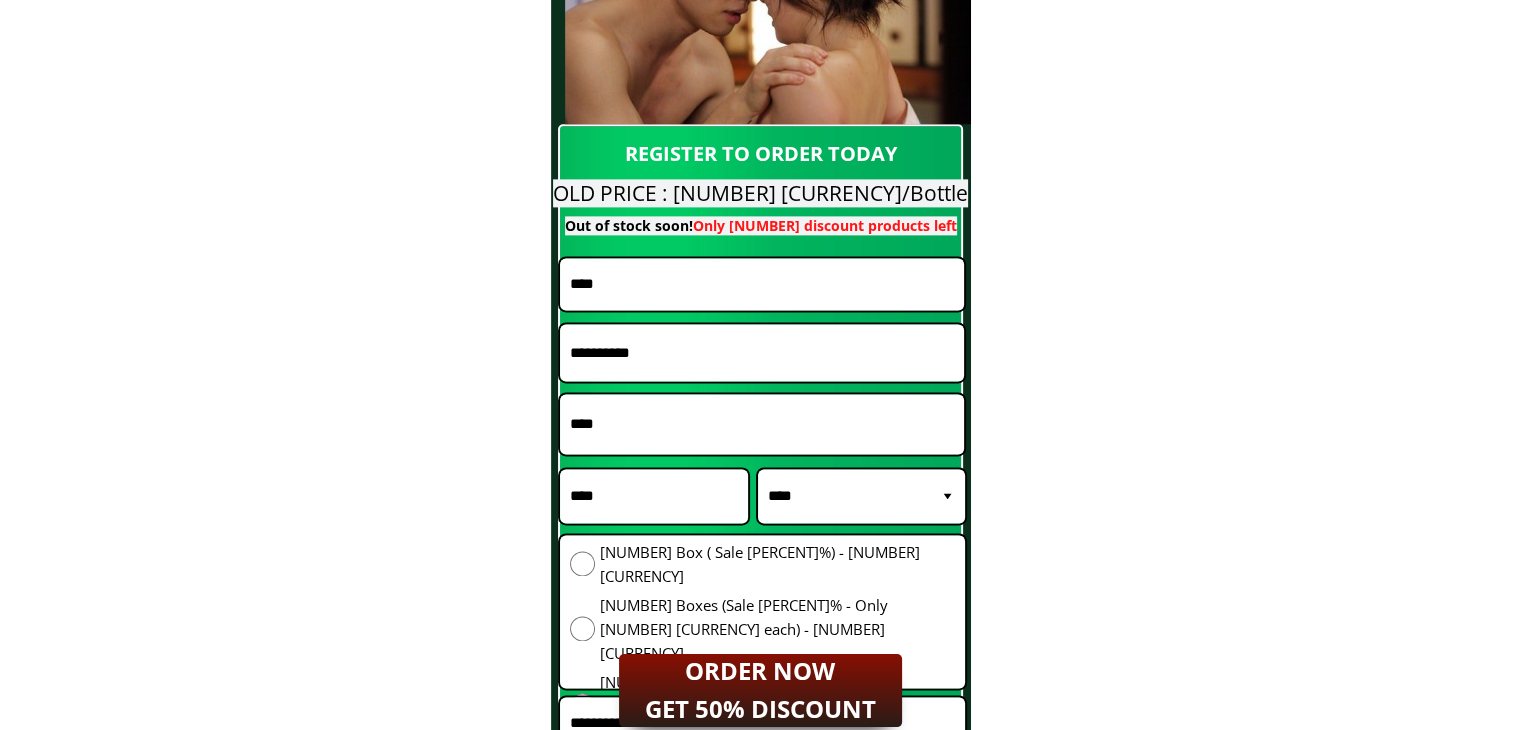 type on "****" 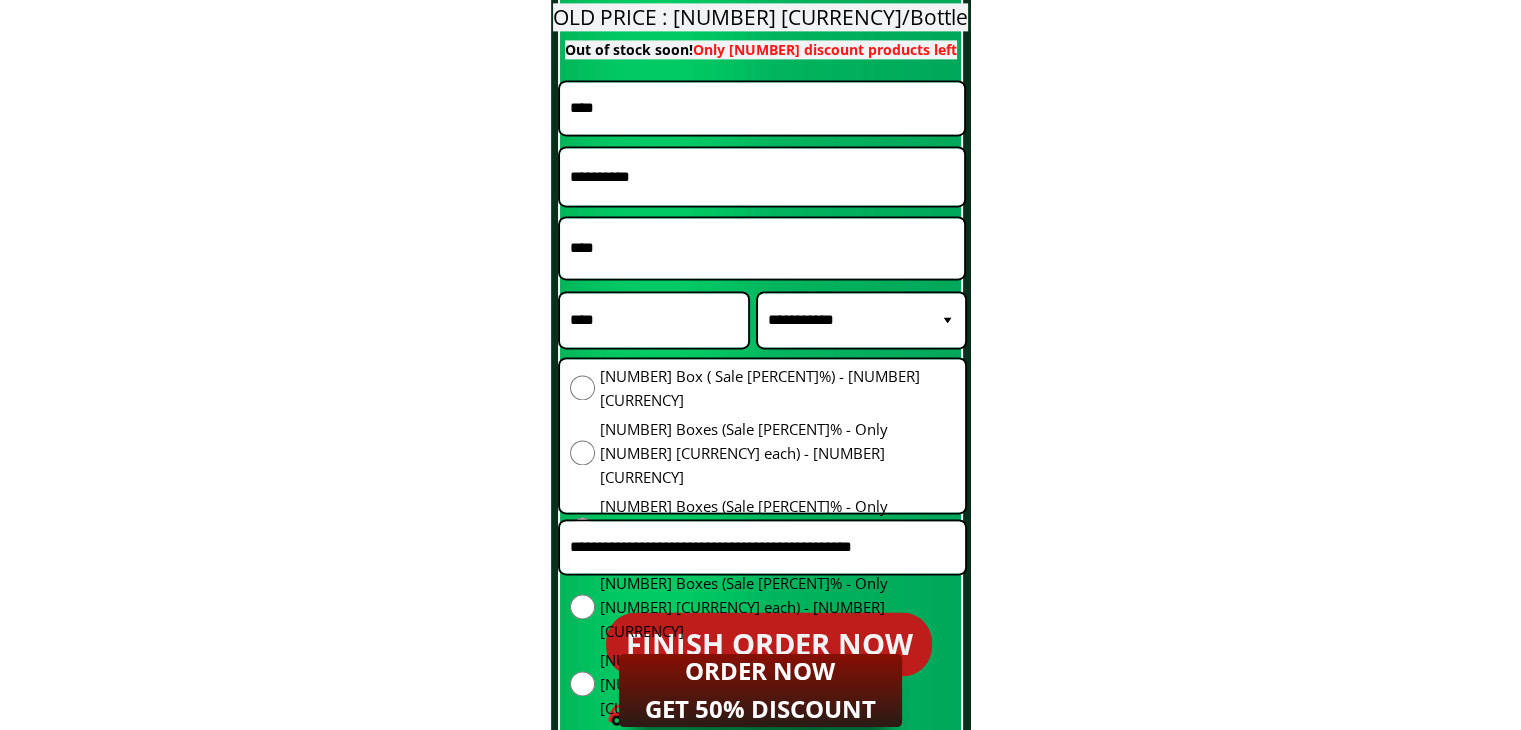 scroll, scrollTop: 18104, scrollLeft: 0, axis: vertical 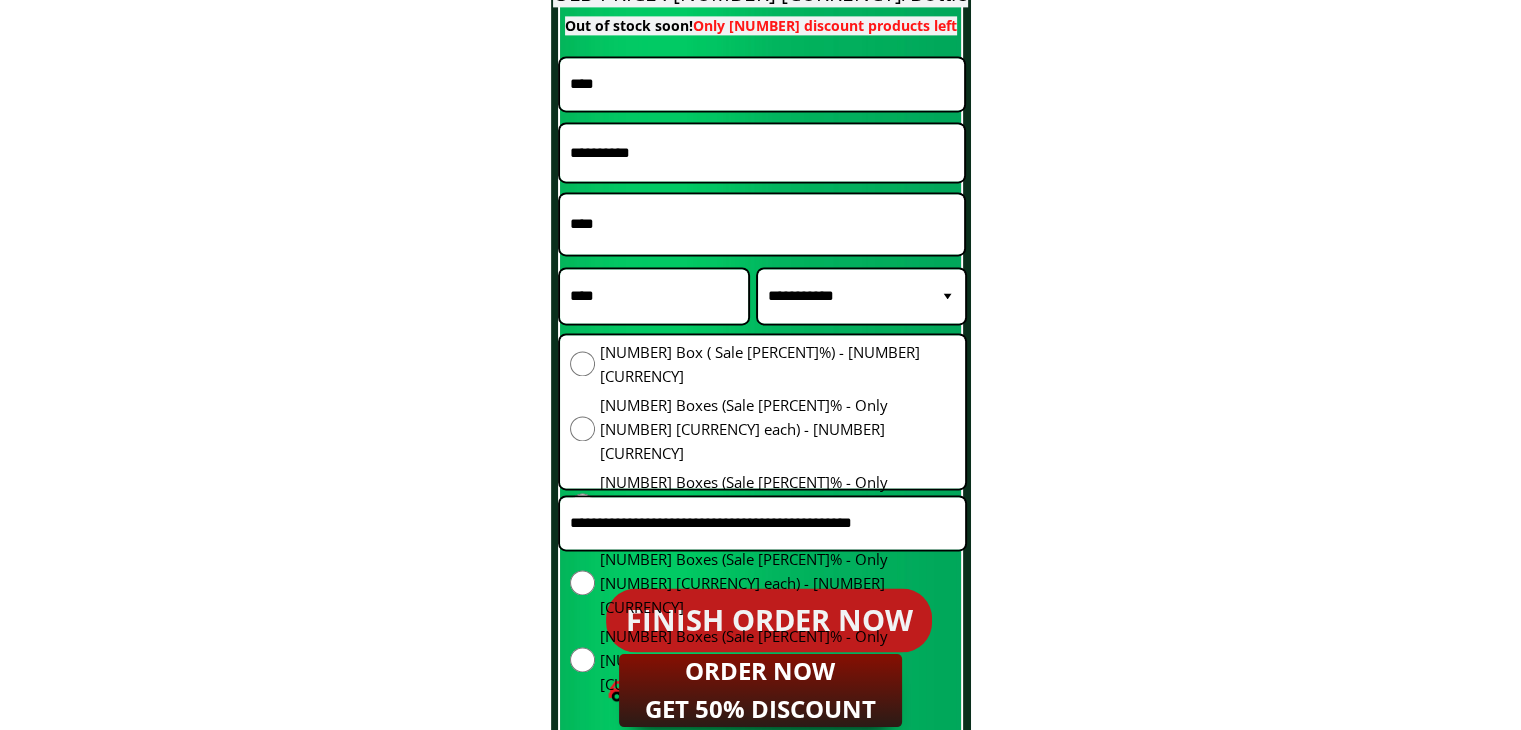 click on "1 Box ( Sale 50%) - 18 OMR 2 Boxes (Sale 55% - Only 13 OMR each) - 26 OMR 3 Boxes (Sale 60% - Only 11 OMR each) - 34 OMR 4 Boxes (Sale 65% - Only 10 OMR each) - 40 OMR 5 Boxes (Sale 70% - Only 8 OMR each) - 44 OMR" at bounding box center [762, 520] 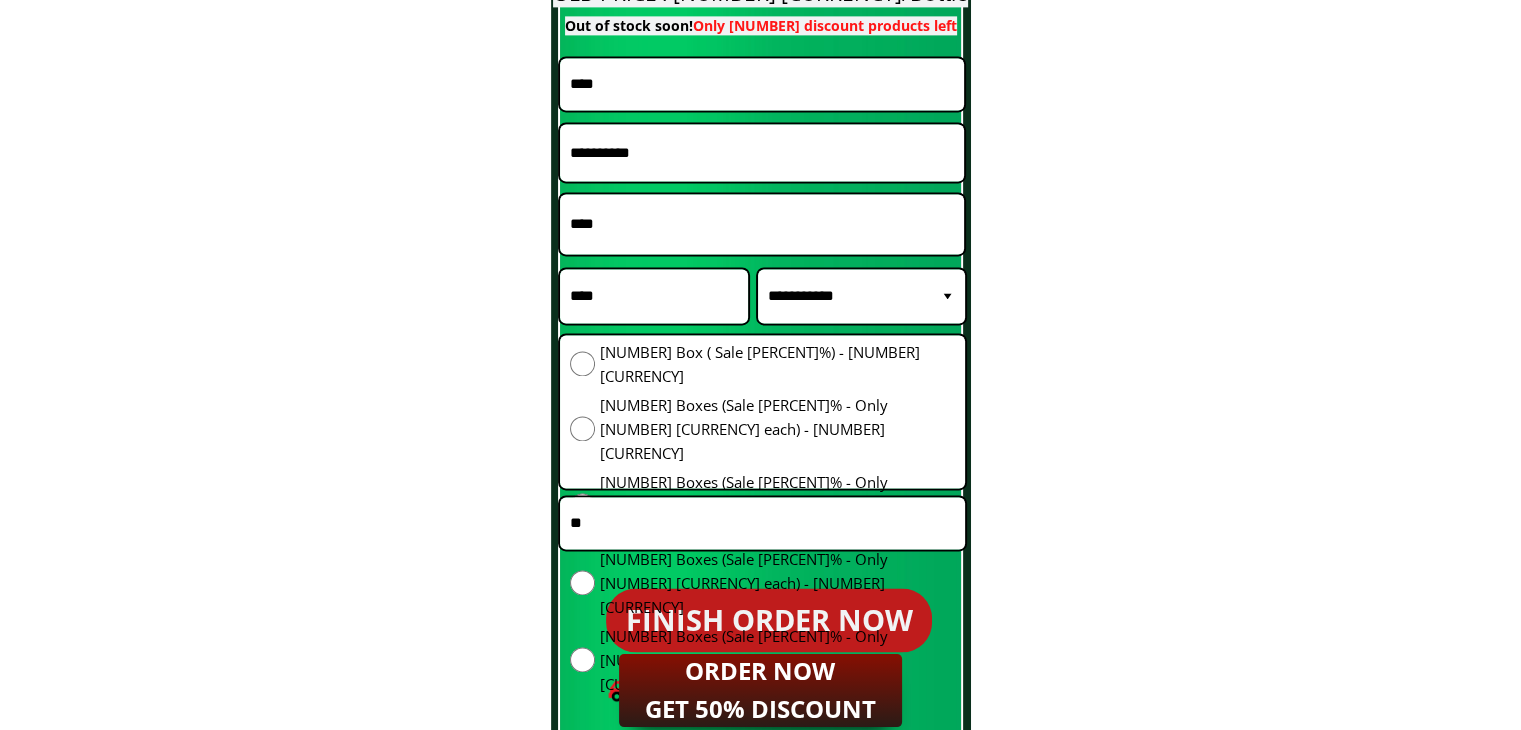 type on "*" 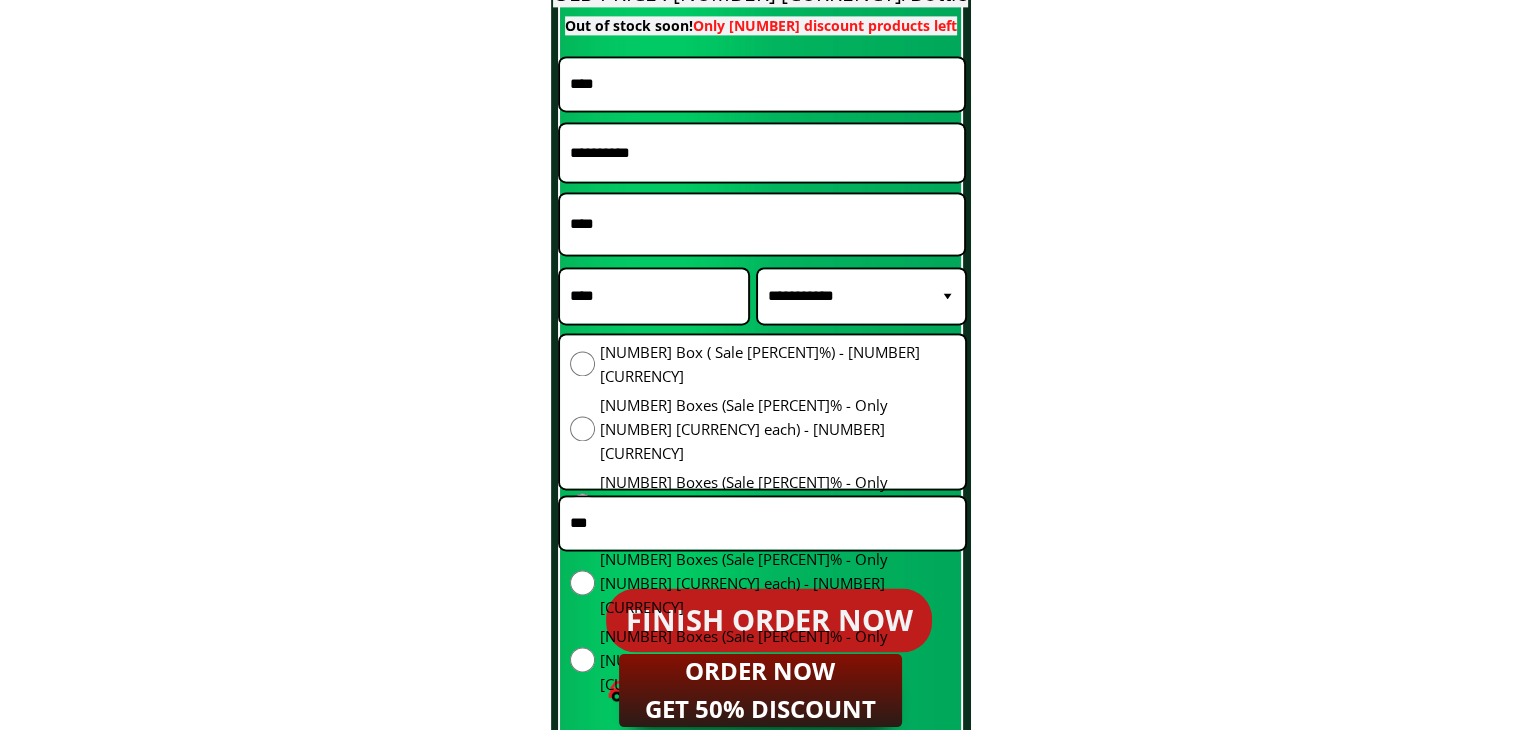 type on "***" 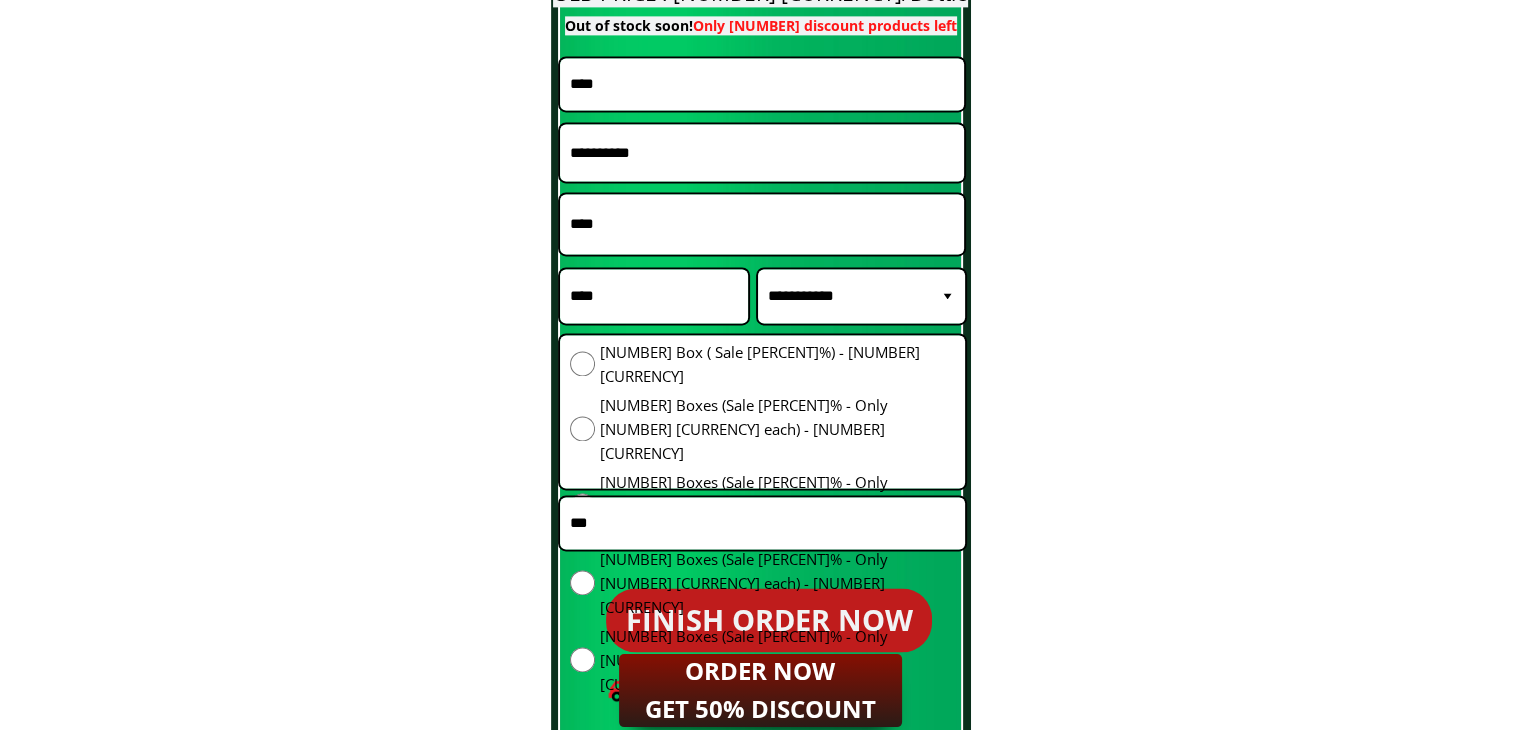 click on "FINISH ORDER NOW" at bounding box center [769, 620] 